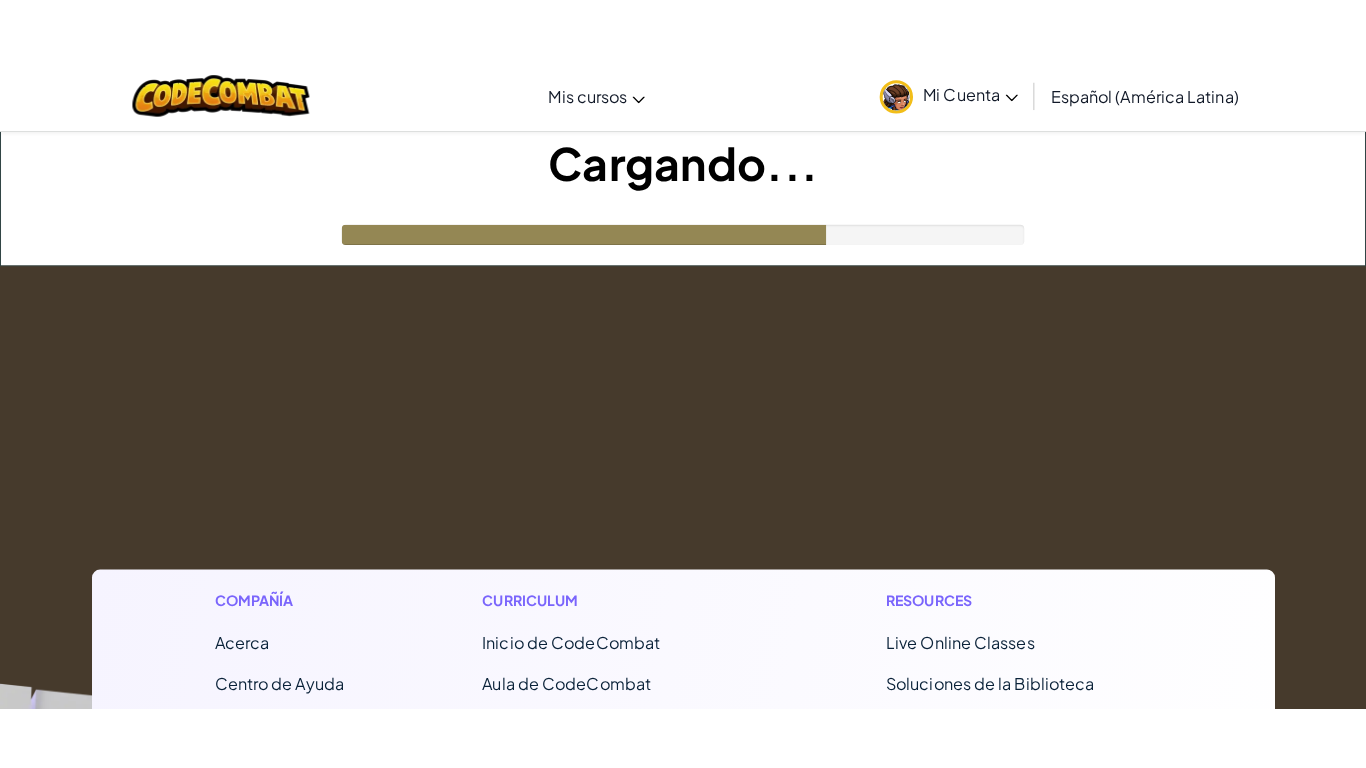 scroll, scrollTop: 0, scrollLeft: 0, axis: both 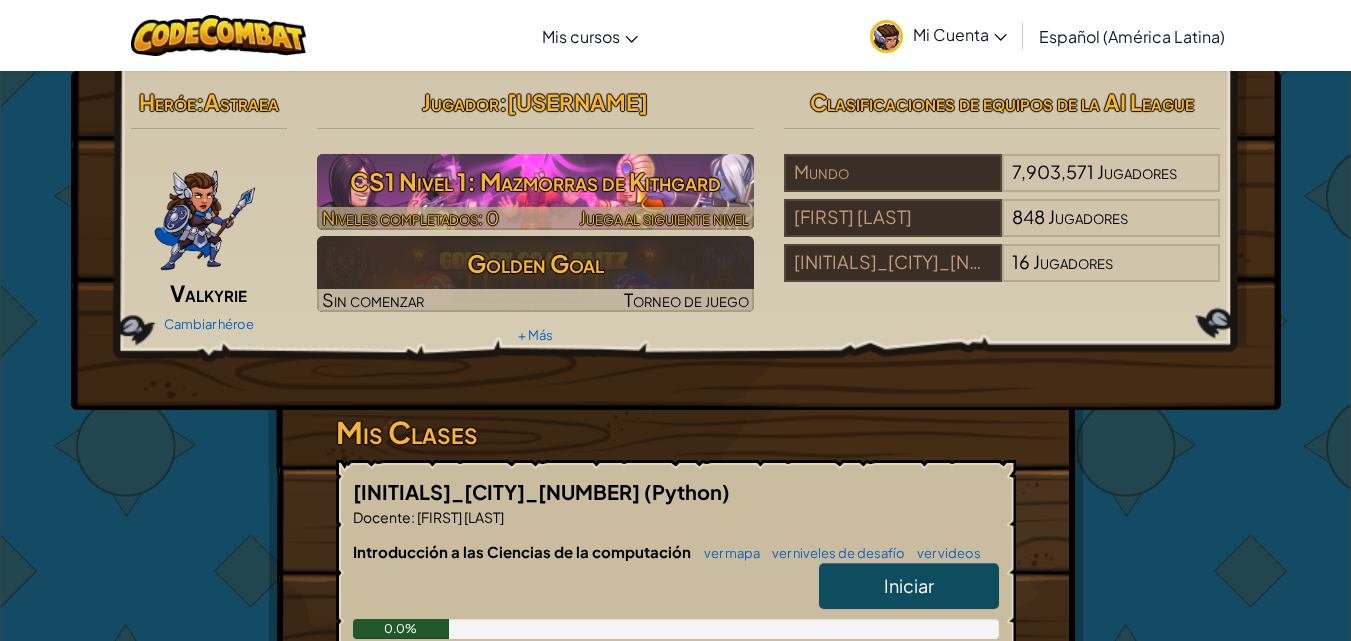 click on "CS1 Nivel 1: Mazmorras de Kithgard" at bounding box center (535, 181) 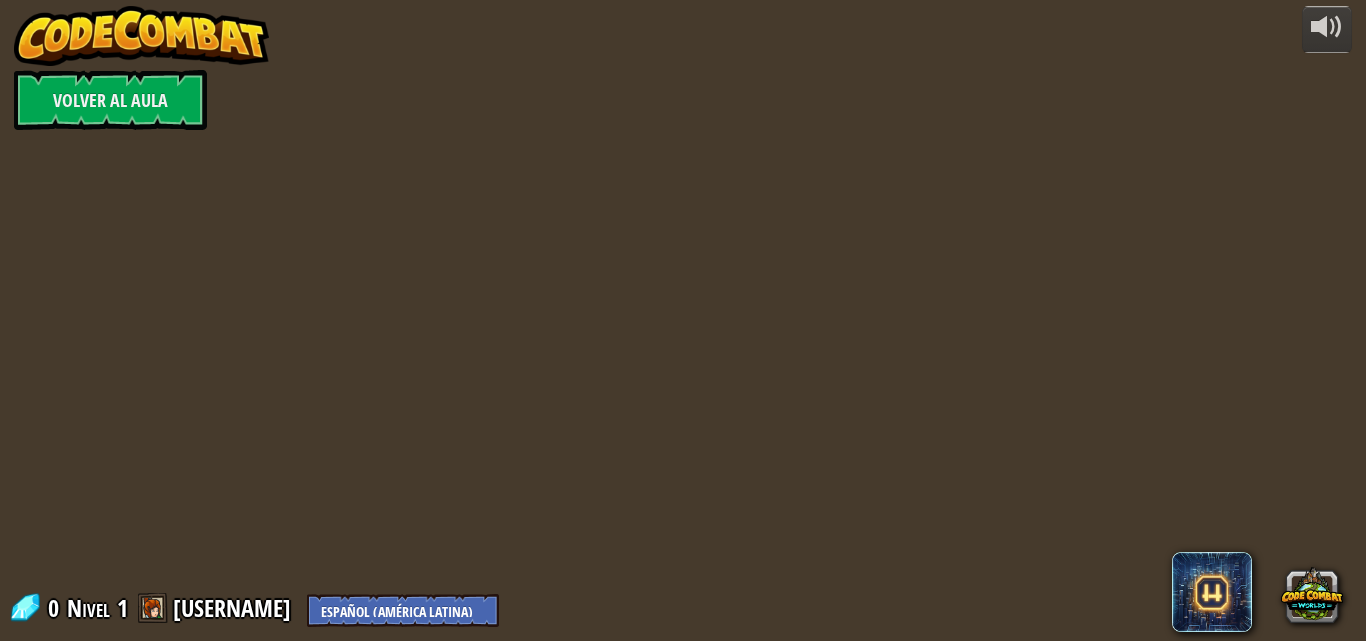 select on "es-419" 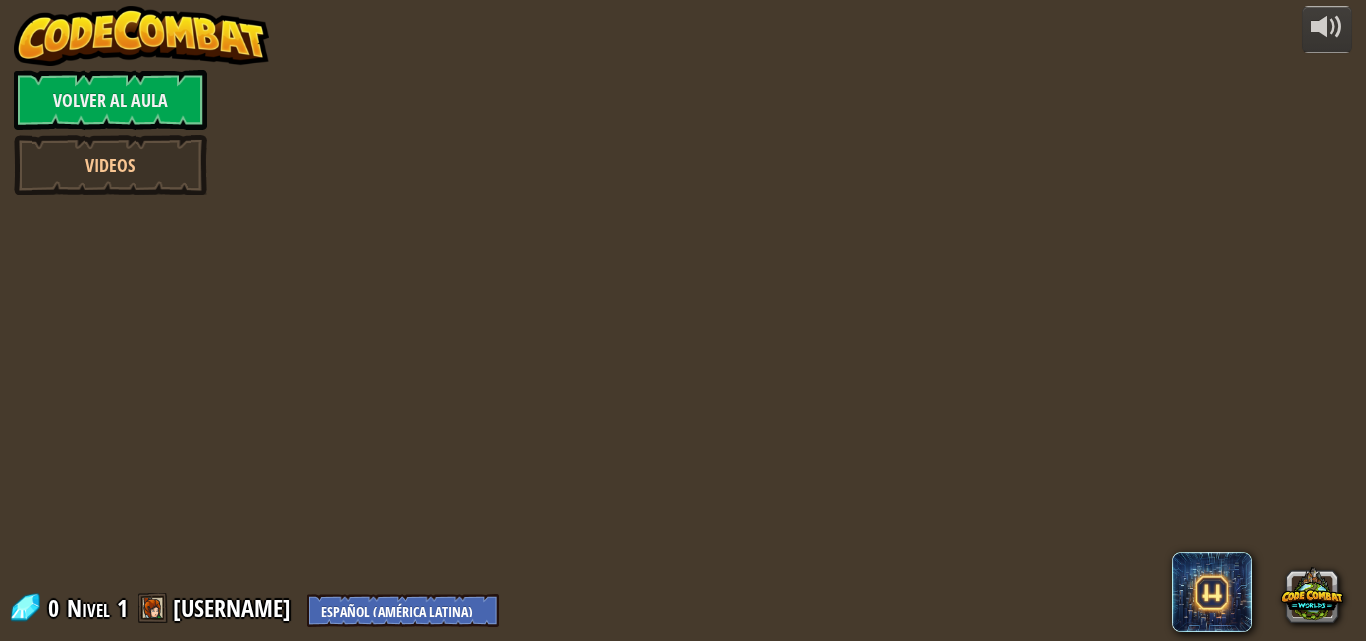 select on "es-419" 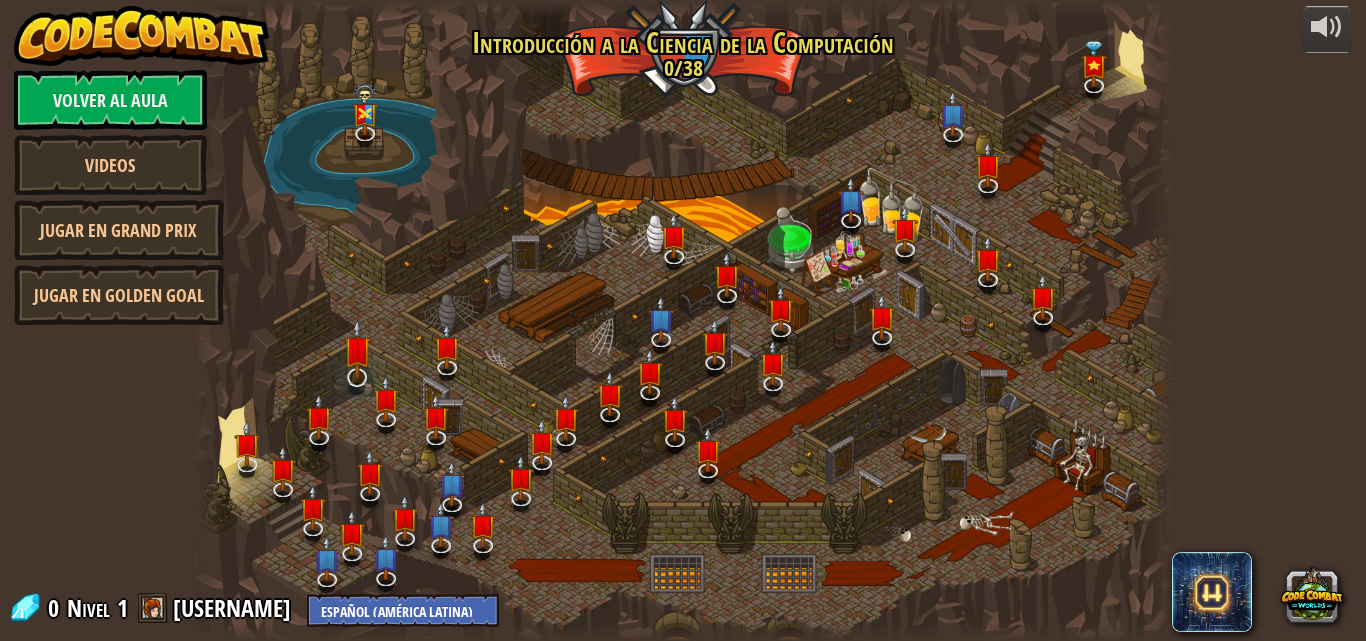 select on "es-419" 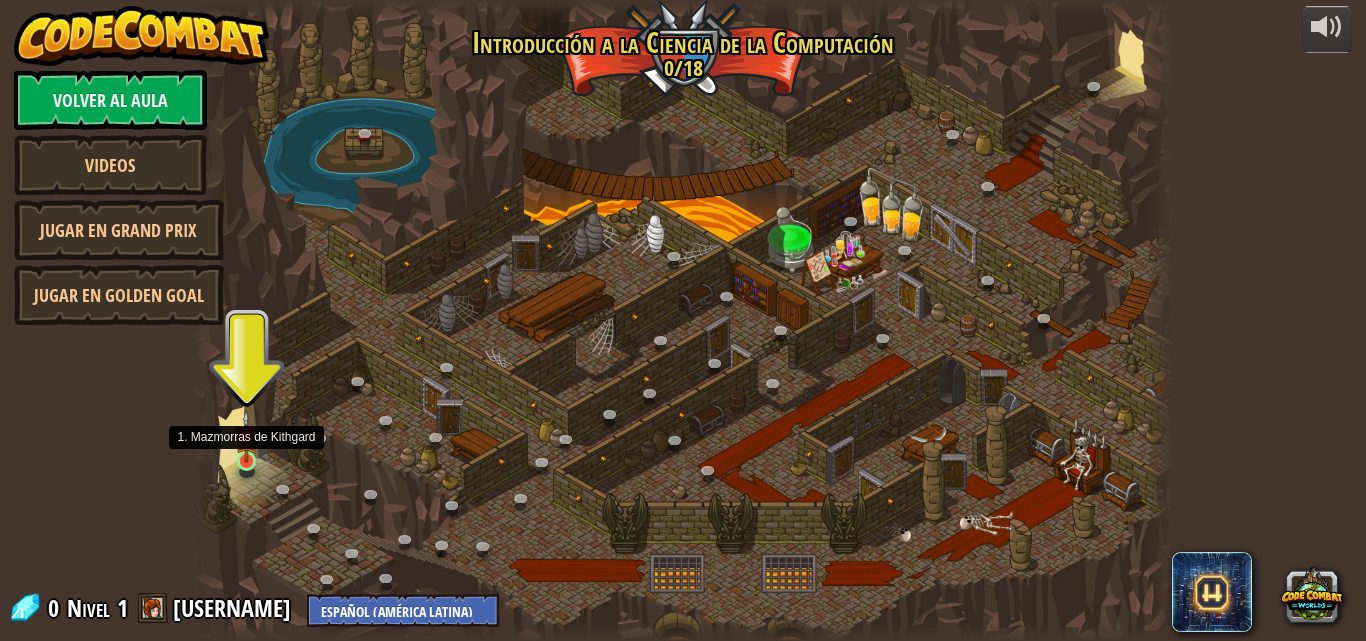 click at bounding box center (246, 436) 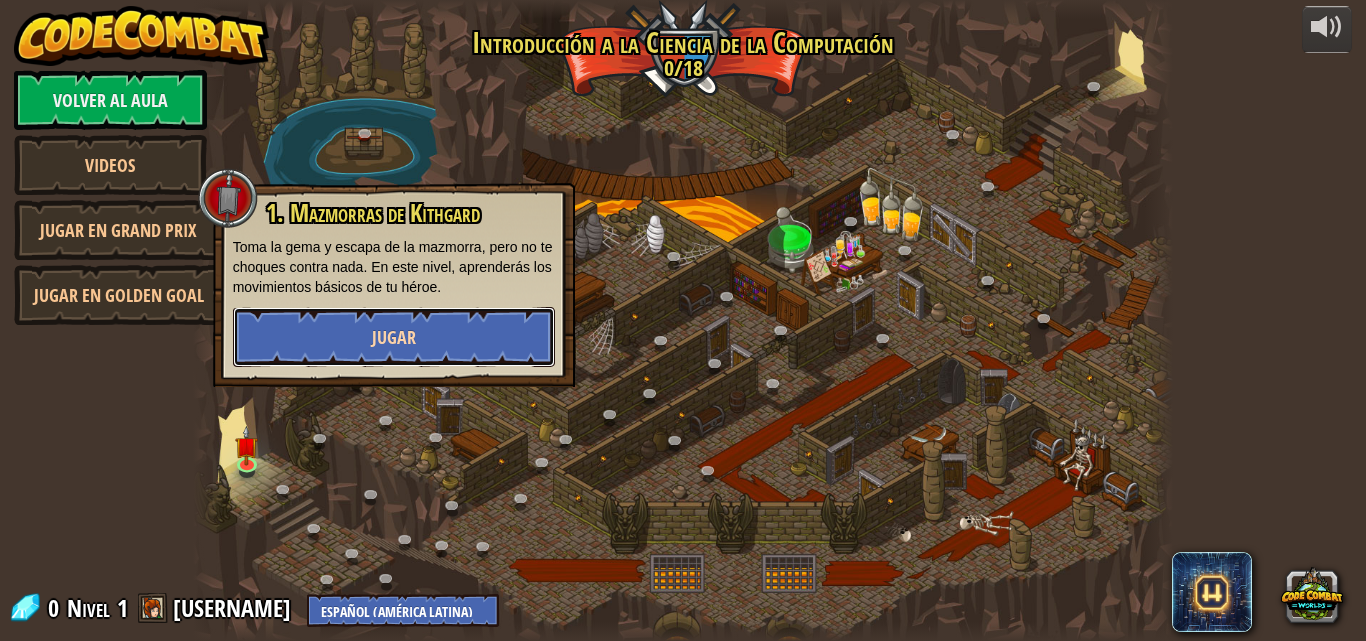 click on "Jugar" at bounding box center [394, 337] 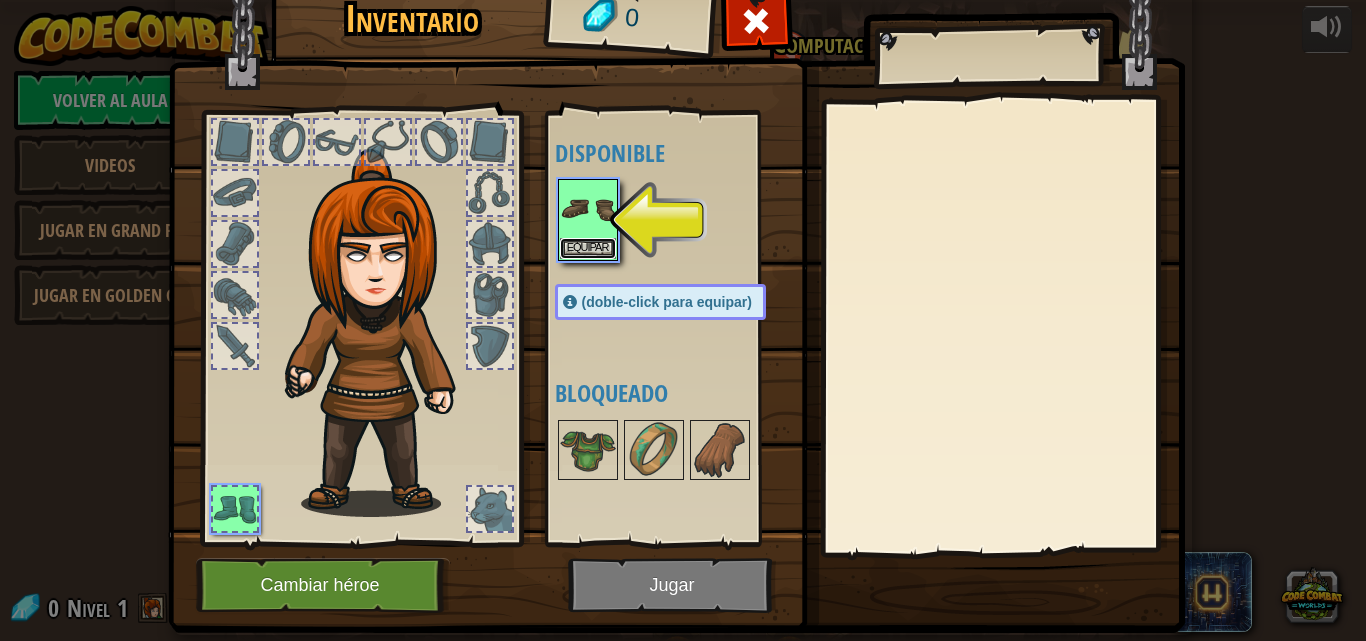 click on "Equipar" at bounding box center (588, 248) 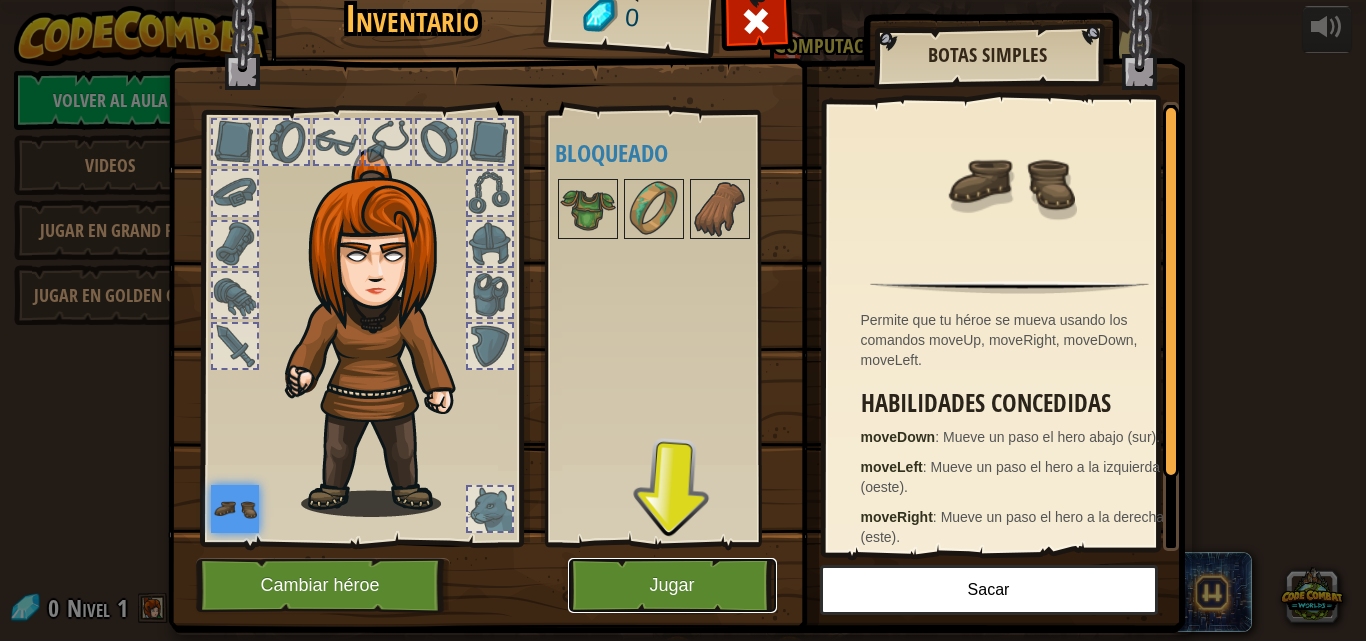click on "Jugar" at bounding box center [672, 585] 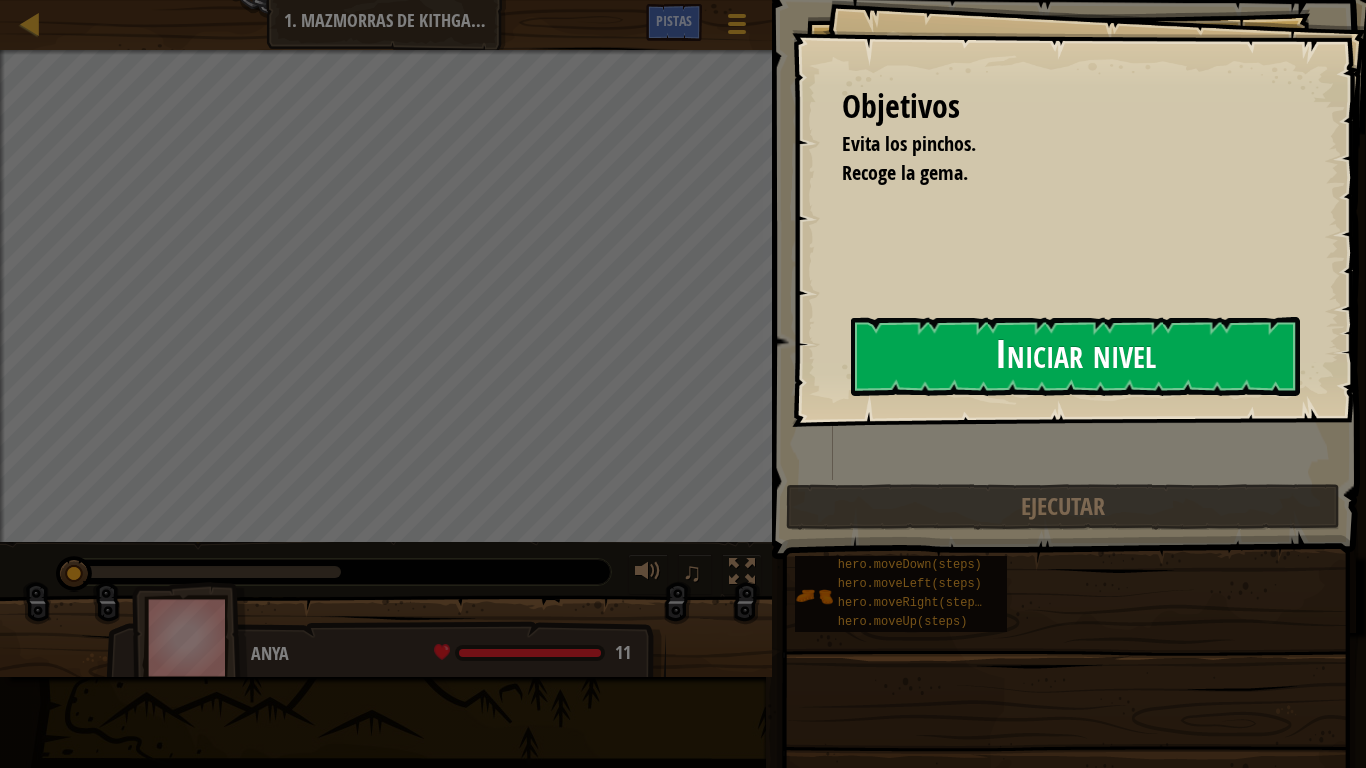 click on "Iniciar nivel" at bounding box center (1075, 356) 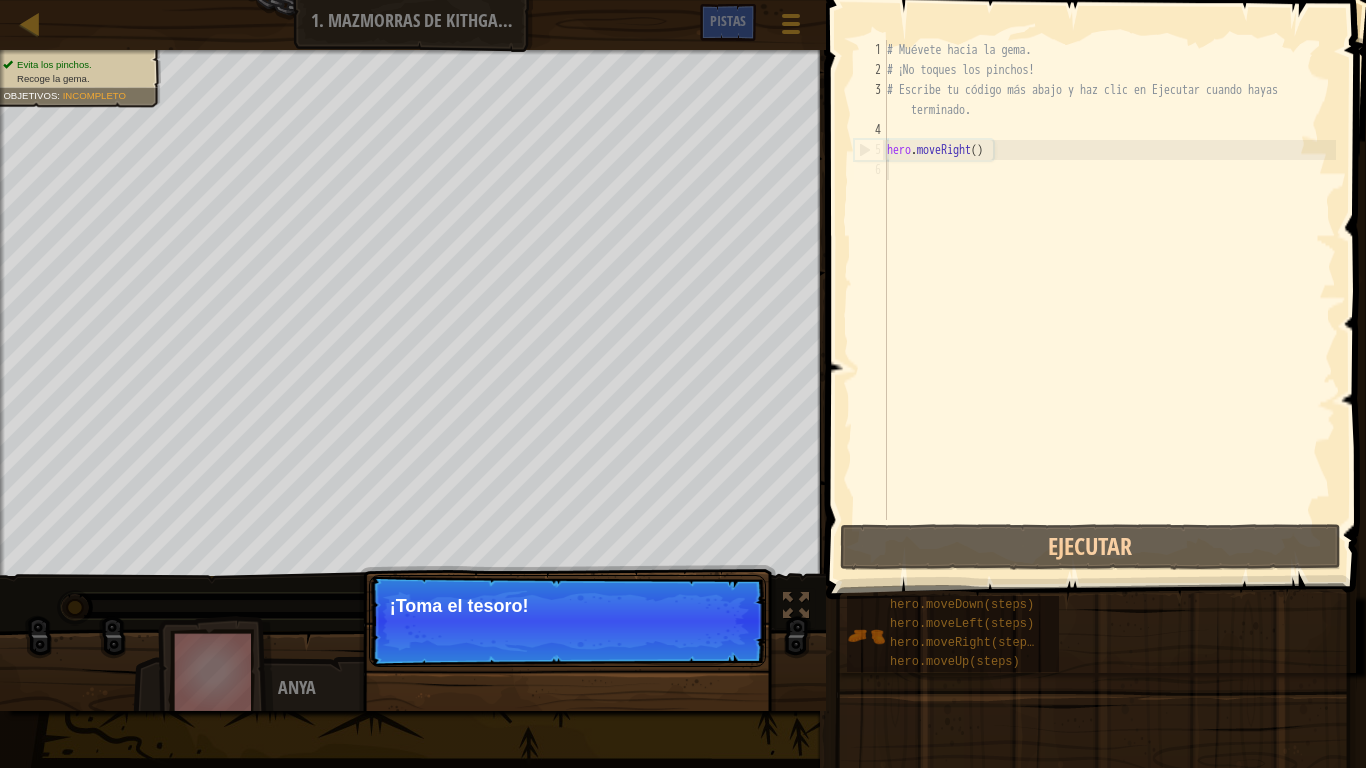 drag, startPoint x: 696, startPoint y: 647, endPoint x: 706, endPoint y: 645, distance: 10.198039 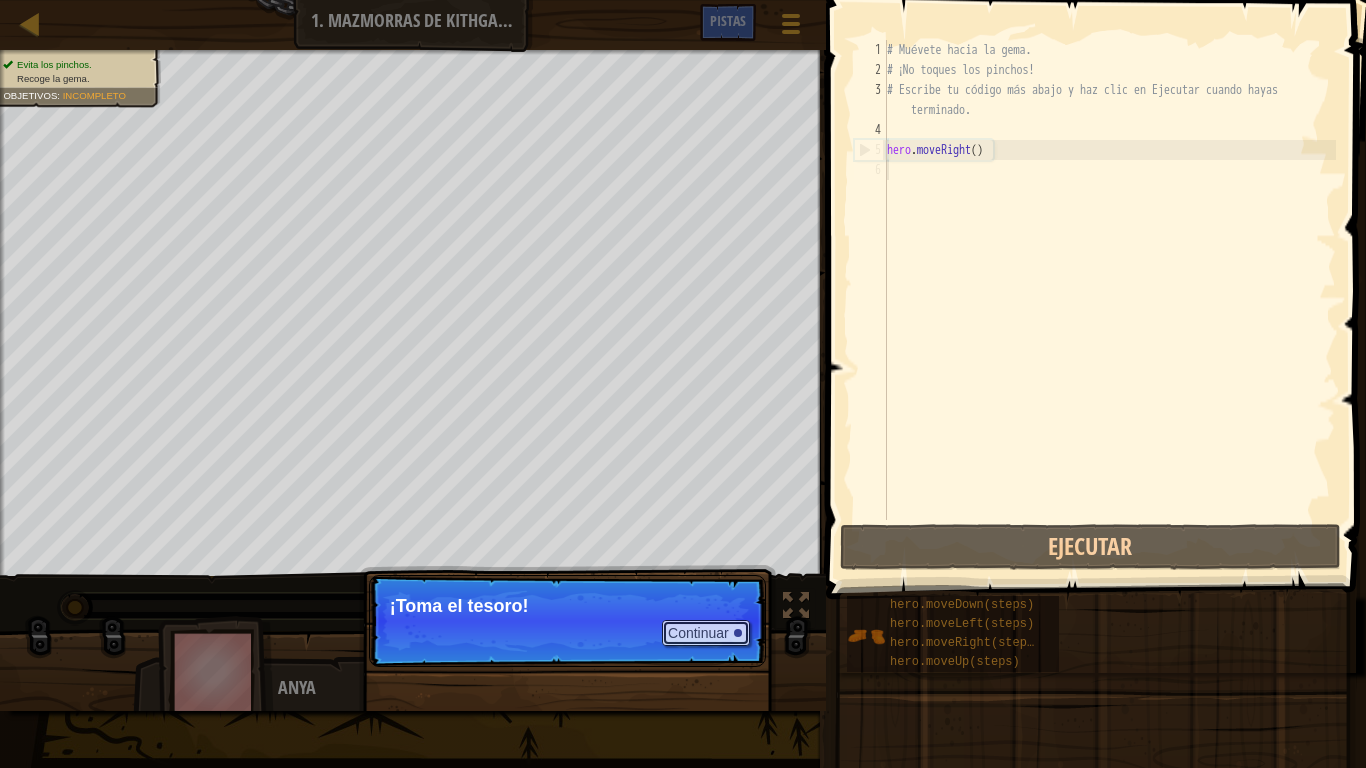 click on "Continuar" at bounding box center [706, 633] 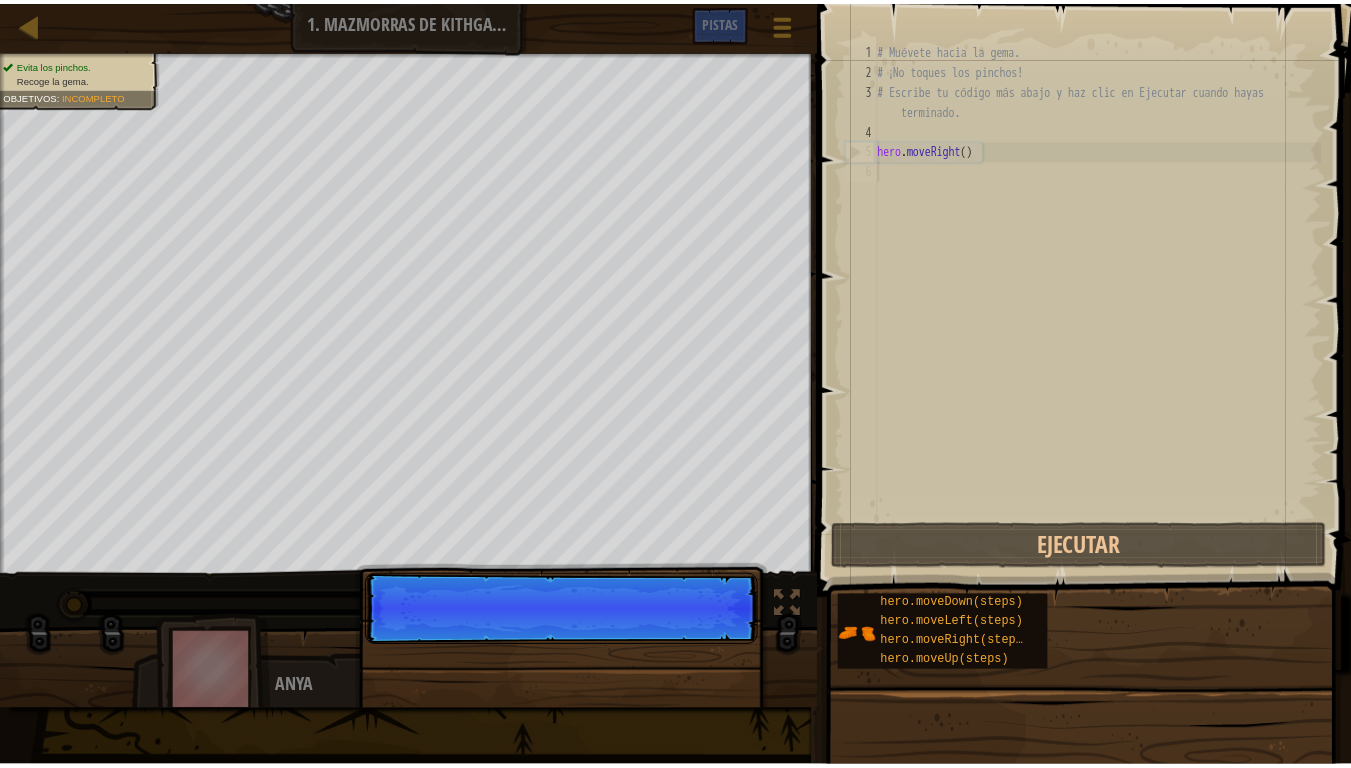 scroll, scrollTop: 9, scrollLeft: 0, axis: vertical 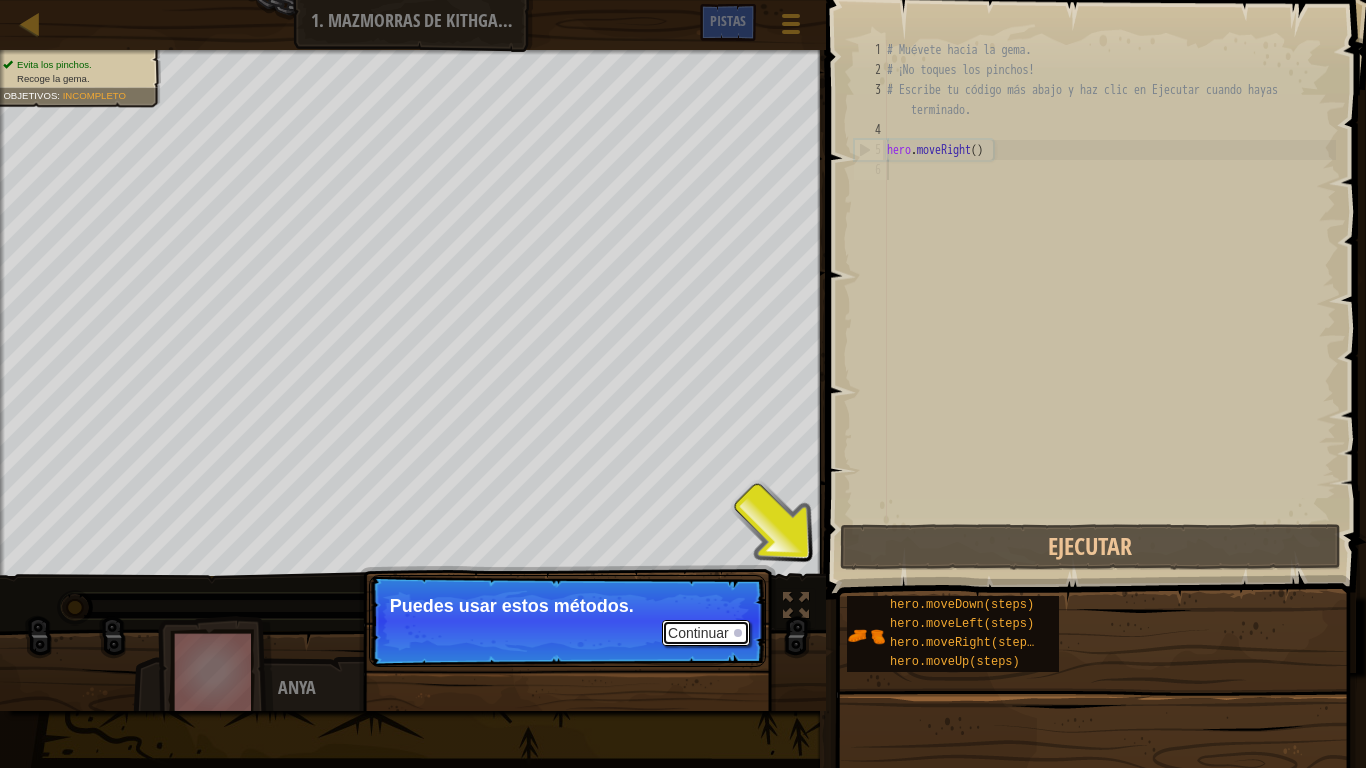 click on "Continuar" at bounding box center (706, 633) 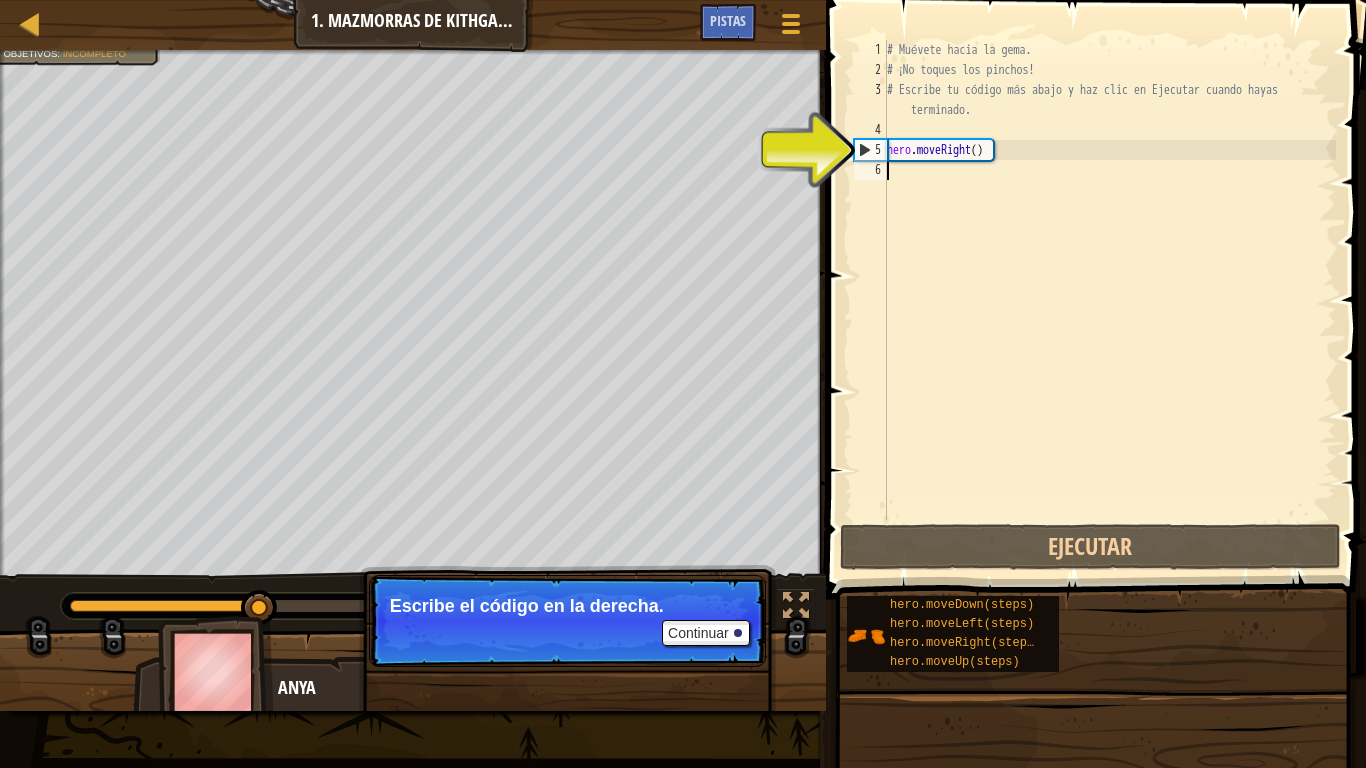 click on "# Muévete hacia la gema. # ¡No toques los pinchos! # Escribe tu código más abajo y haz clic en Ejecutar cuando hayas       terminado. hero . moveRight ( )" at bounding box center [1109, 300] 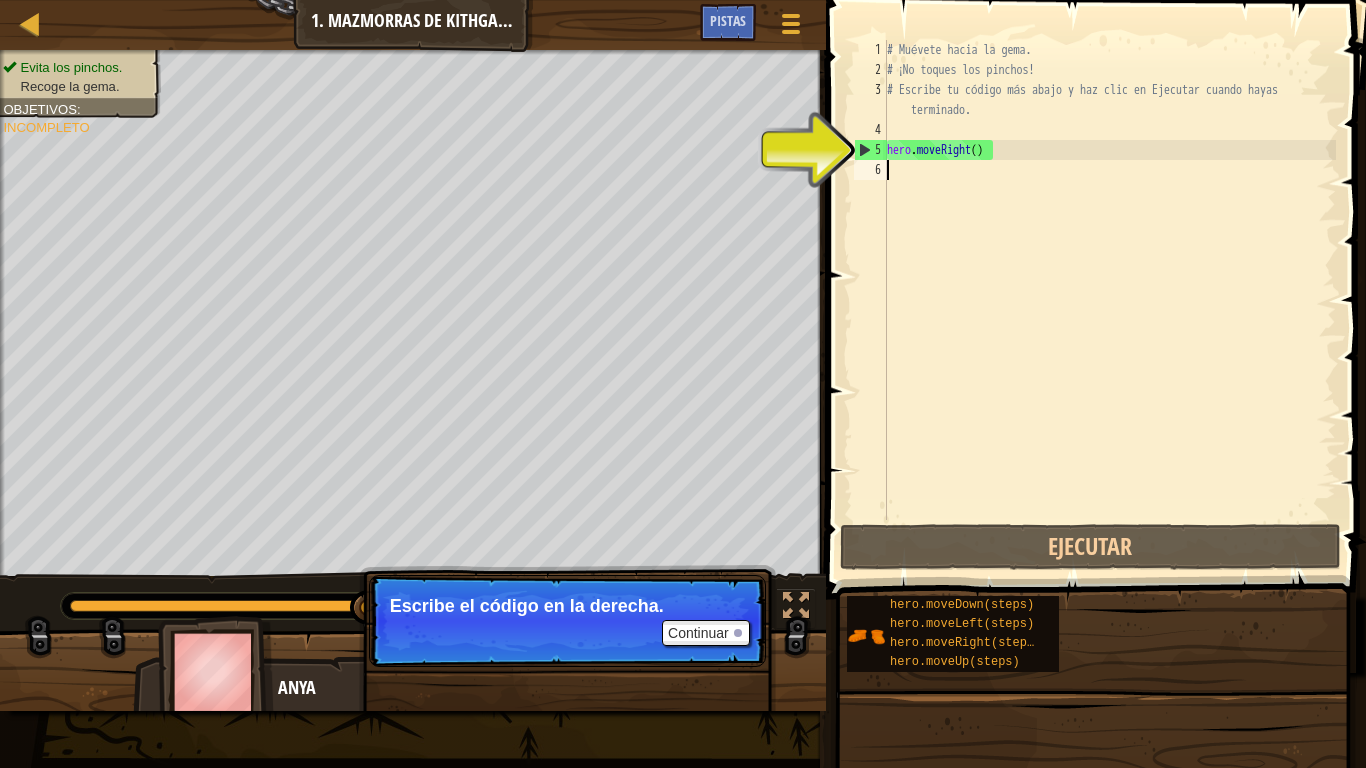 click on "# Muévete hacia la gema. # ¡No toques los pinchos! # Escribe tu código más abajo y haz clic en Ejecutar cuando hayas       terminado. hero . moveRight ( )" at bounding box center [1109, 300] 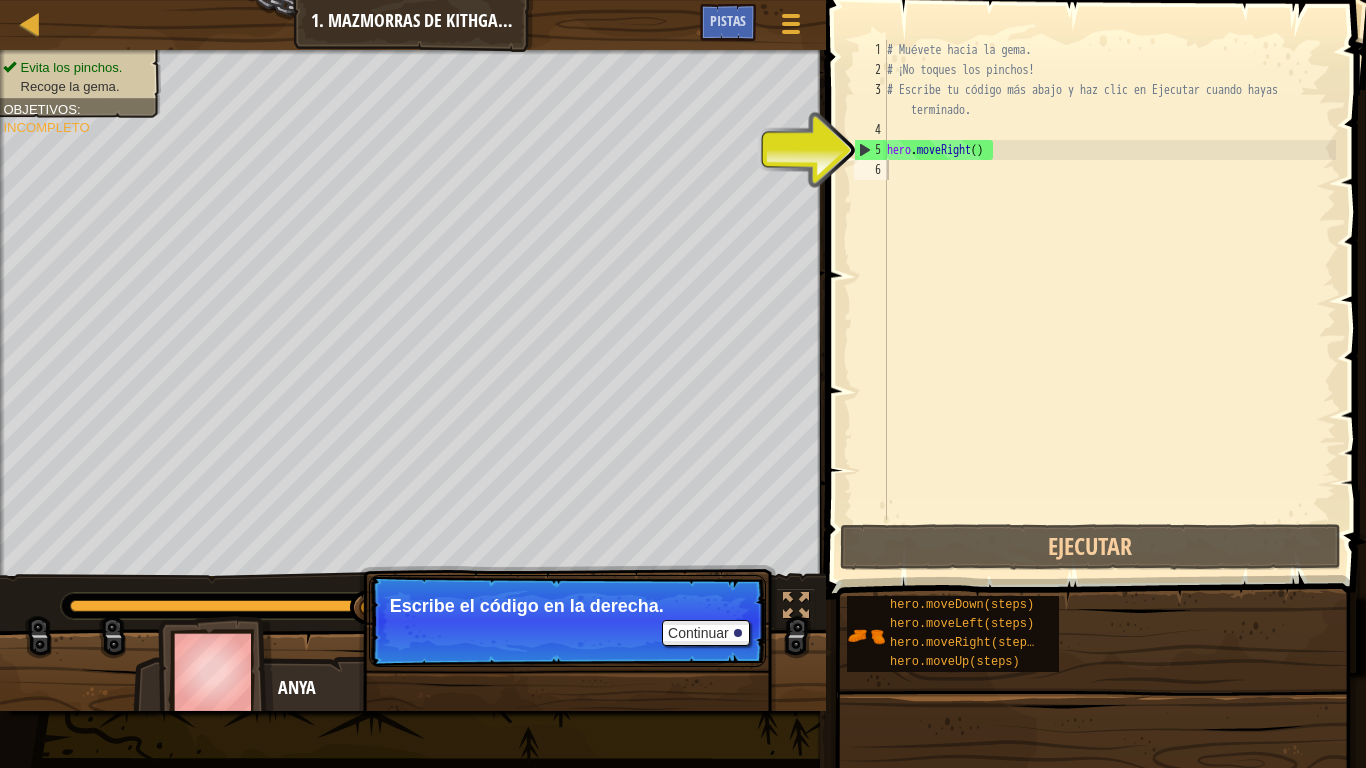 click on "Escribe el código en la derecha." at bounding box center (567, 606) 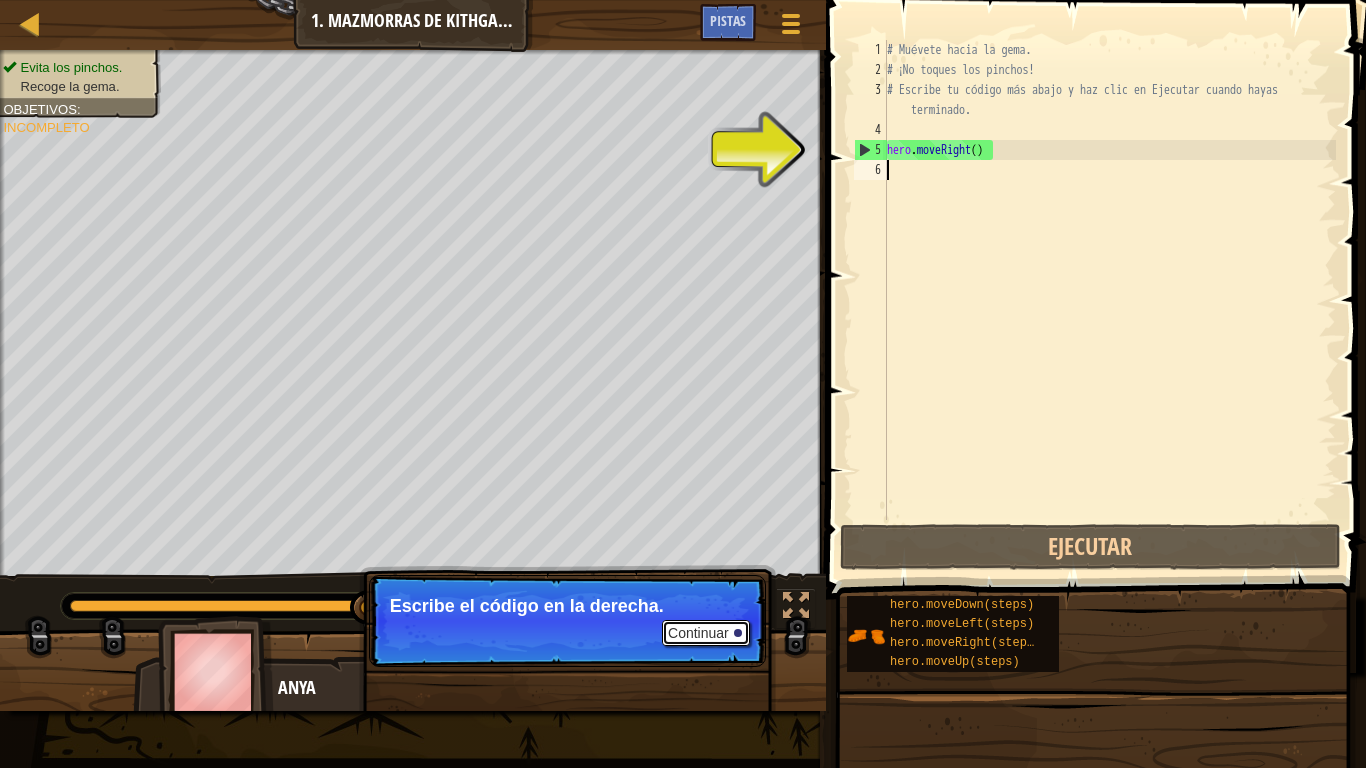 click on "Continuar" at bounding box center [706, 633] 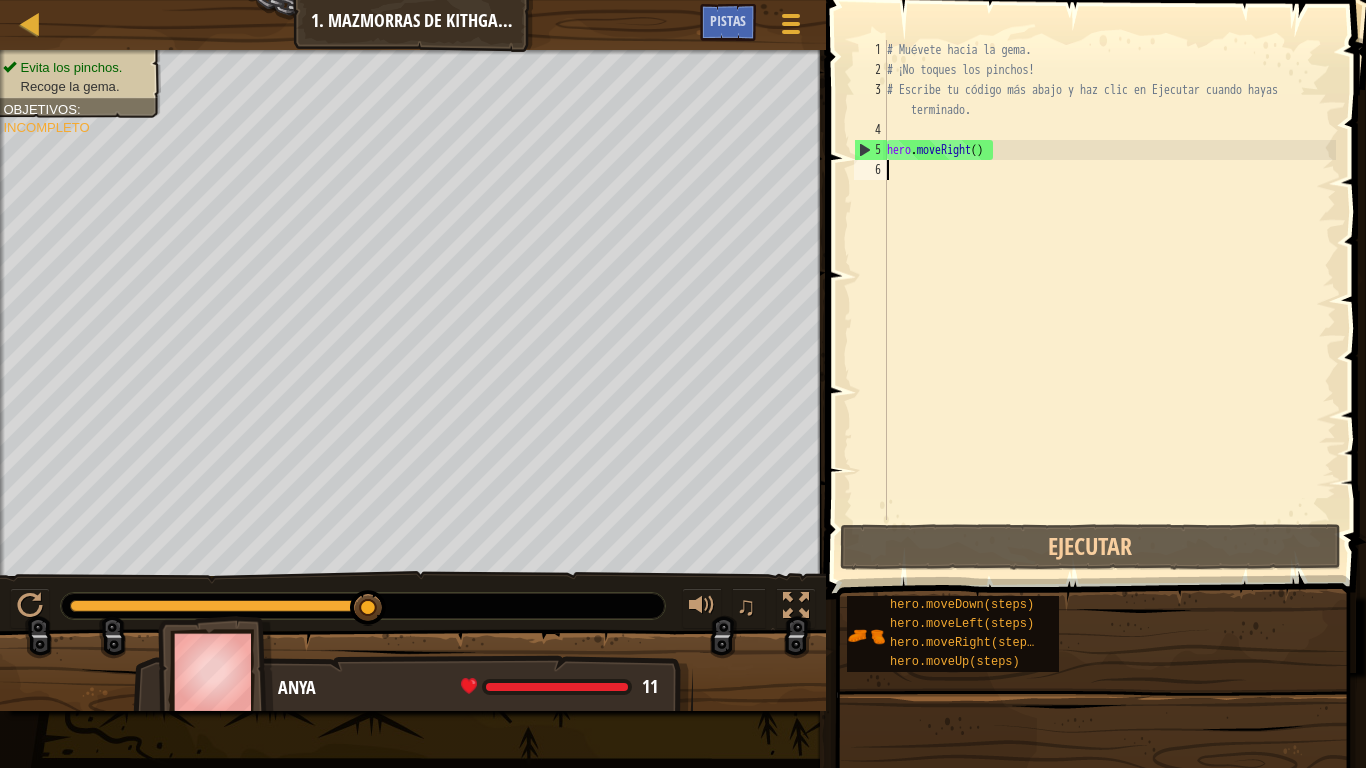 type on "H" 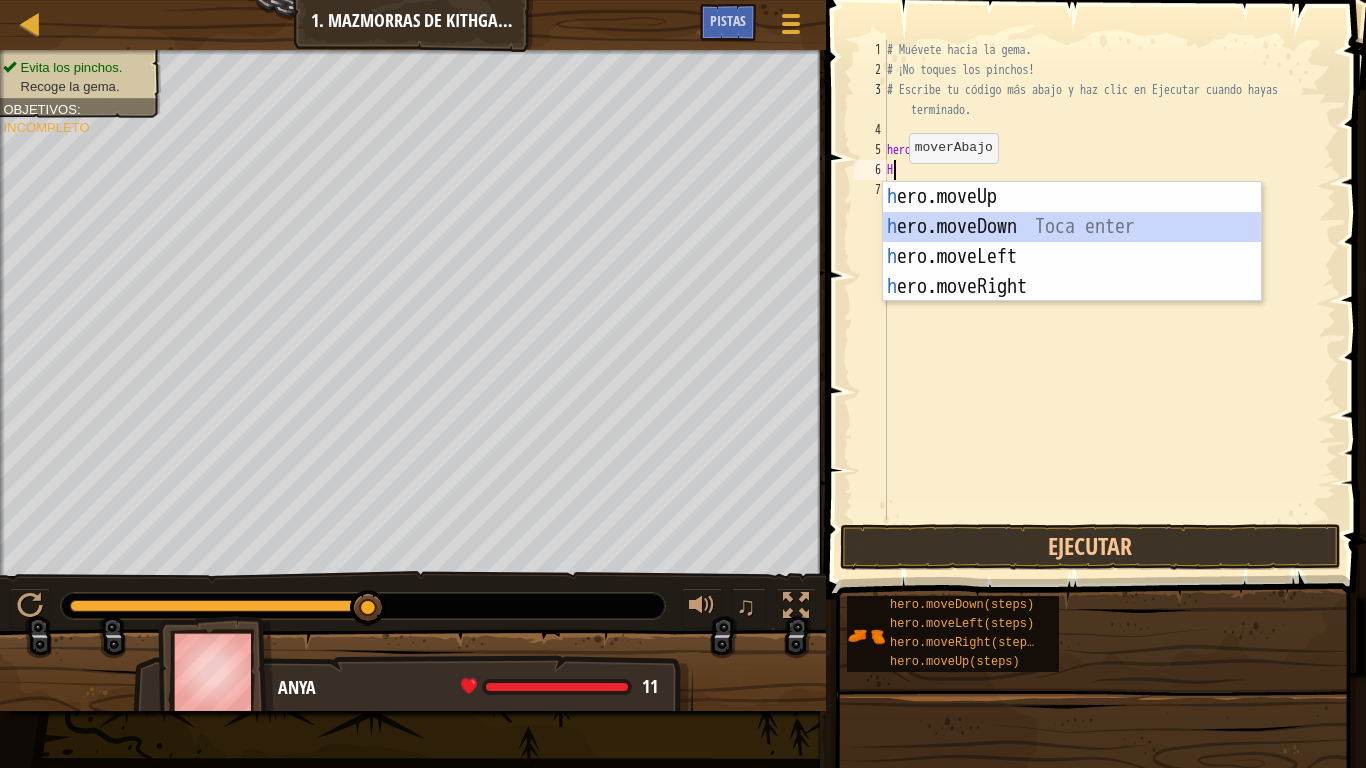 click on "h ero.moveUp Toca enter h ero.moveDown Toca enter h ero.moveLeft Toca enter h ero.moveRight Toca enter" at bounding box center [1072, 272] 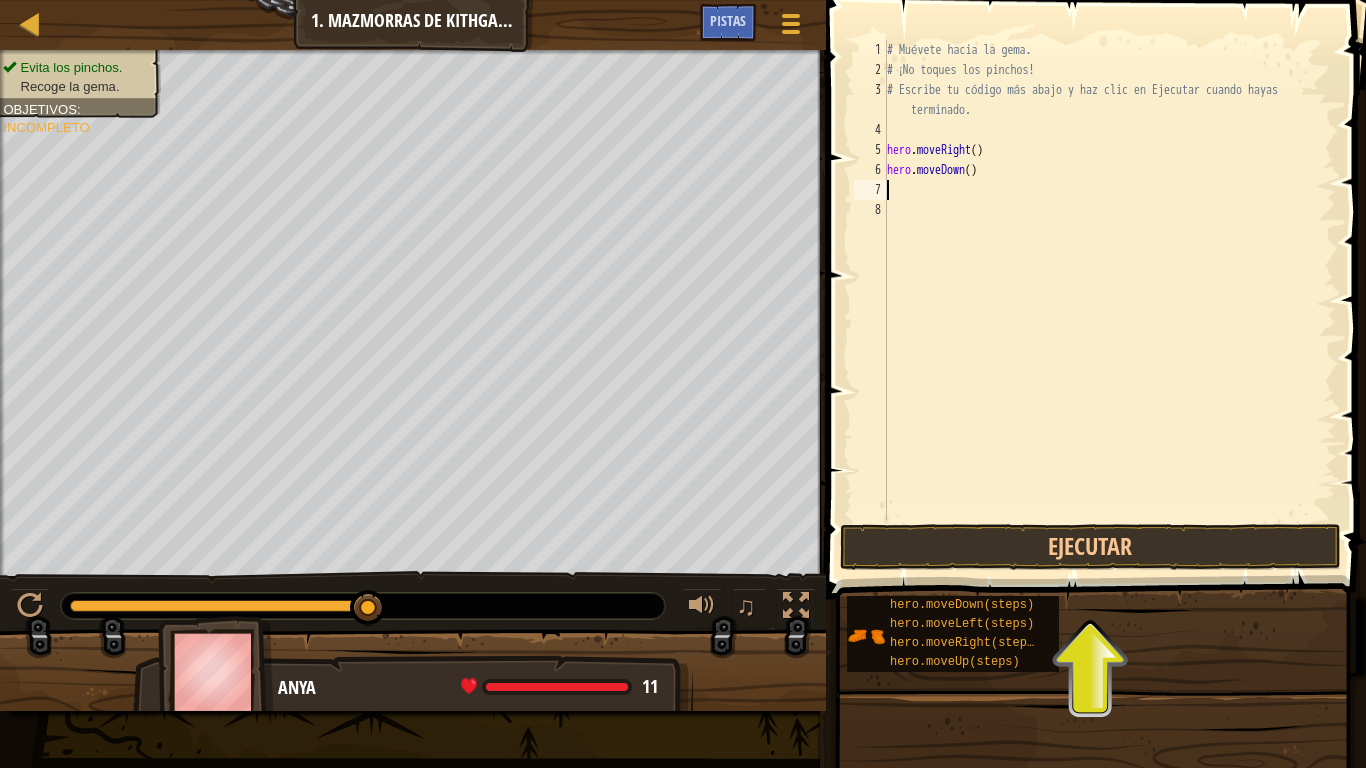 type on "H" 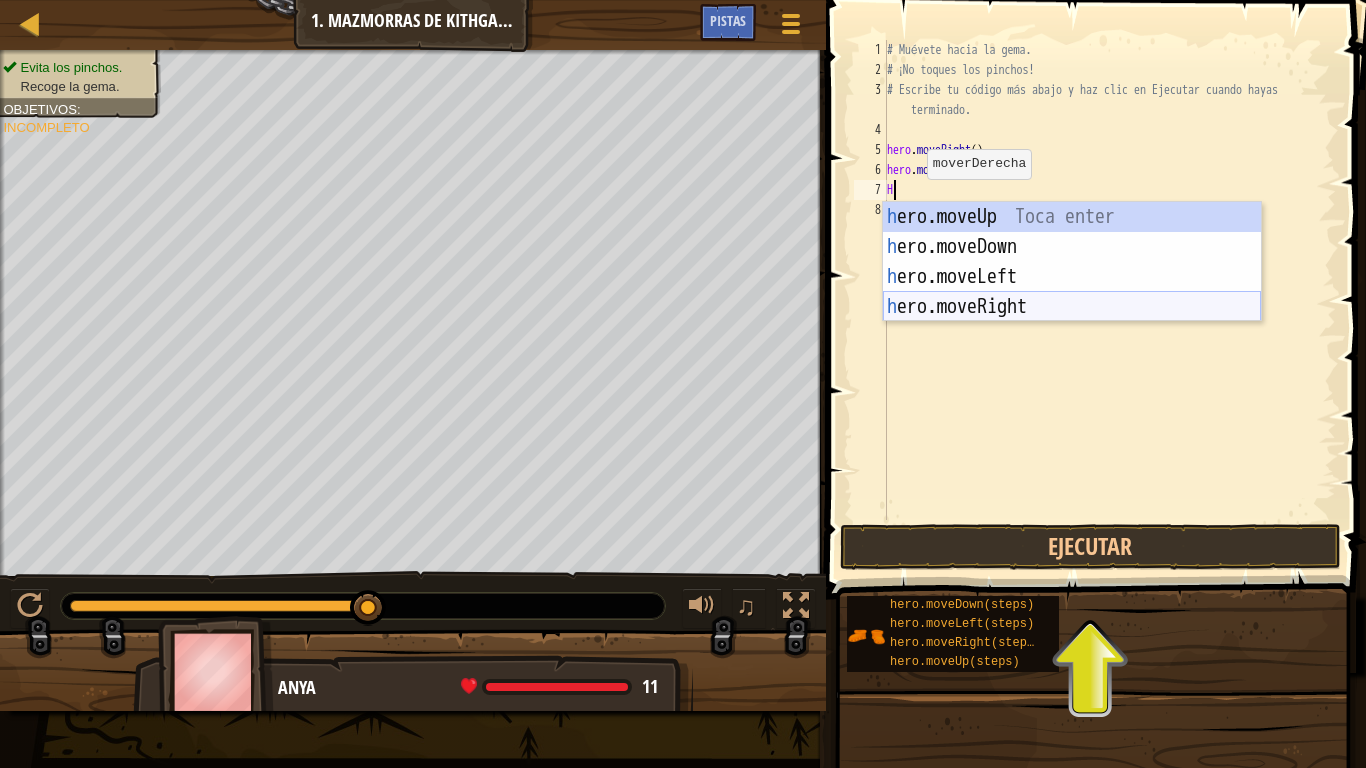 click on "h ero.moveUp Toca enter h ero.moveDown Toca enter h ero.moveLeft Toca enter h ero.moveRight Toca enter" at bounding box center [1072, 292] 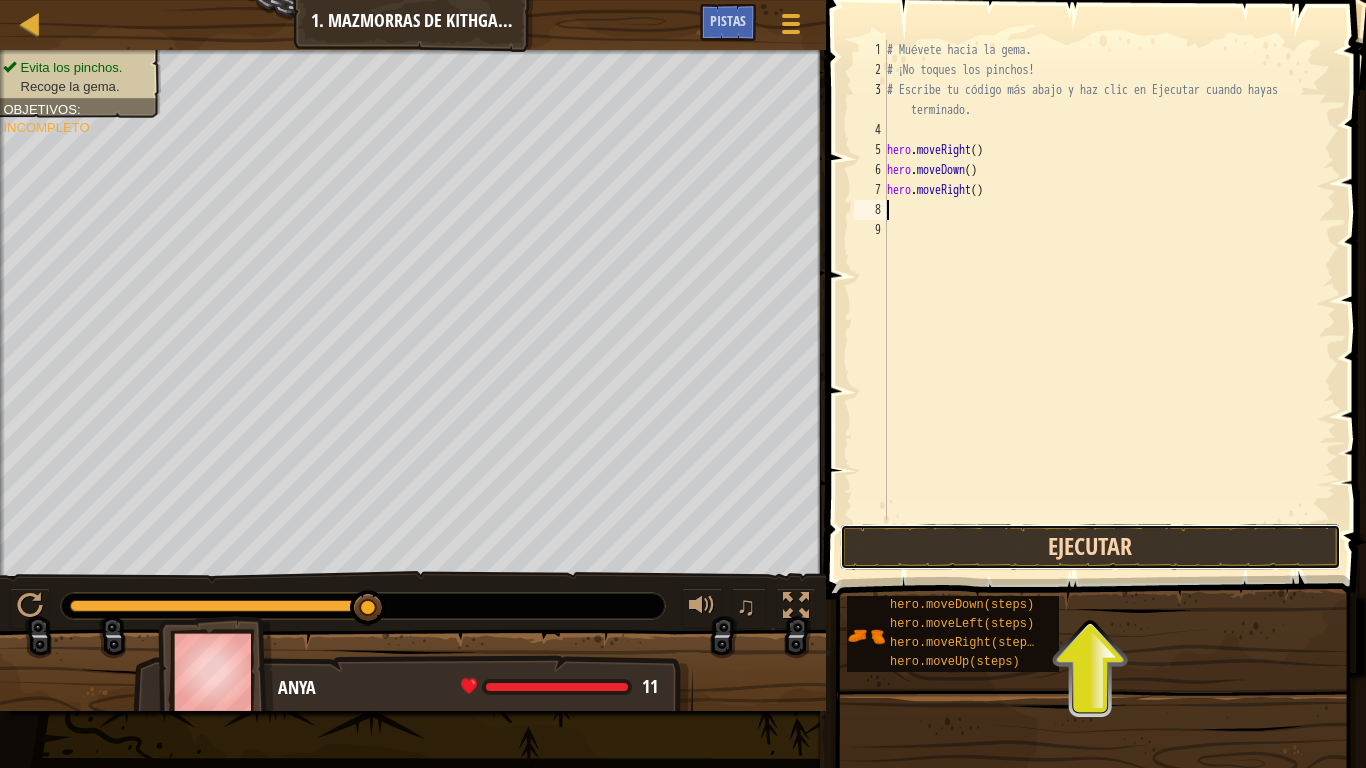 click on "Ejecutar" at bounding box center [1090, 547] 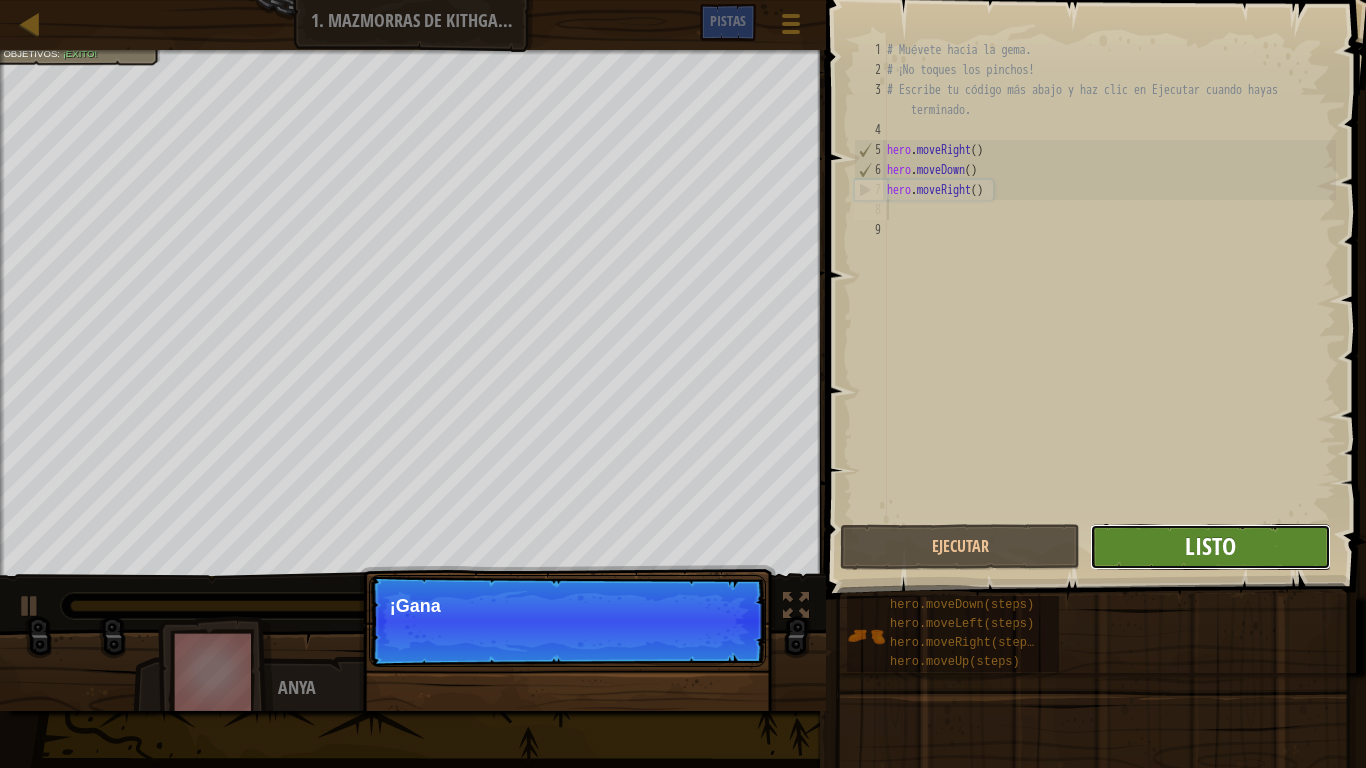 click on "Listo" at bounding box center (1210, 546) 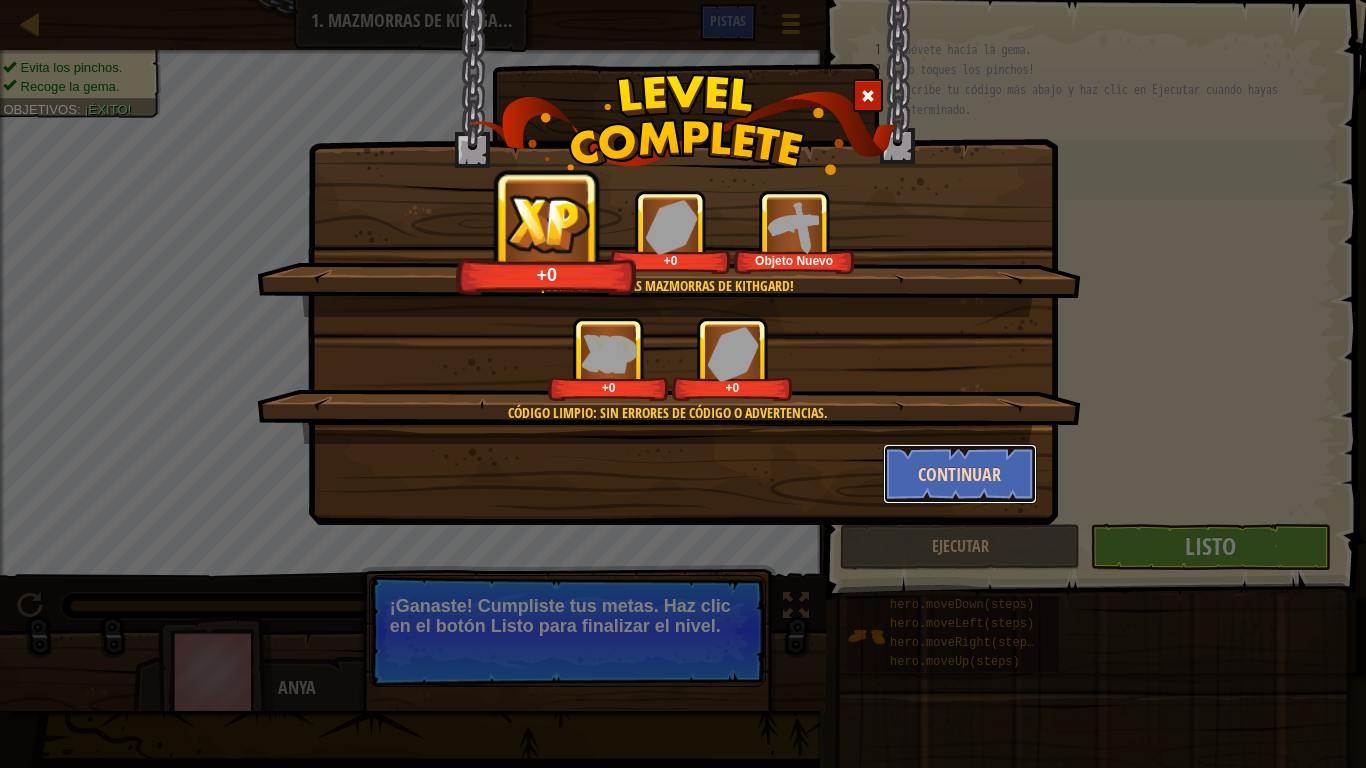 click on "Continuar" at bounding box center (960, 474) 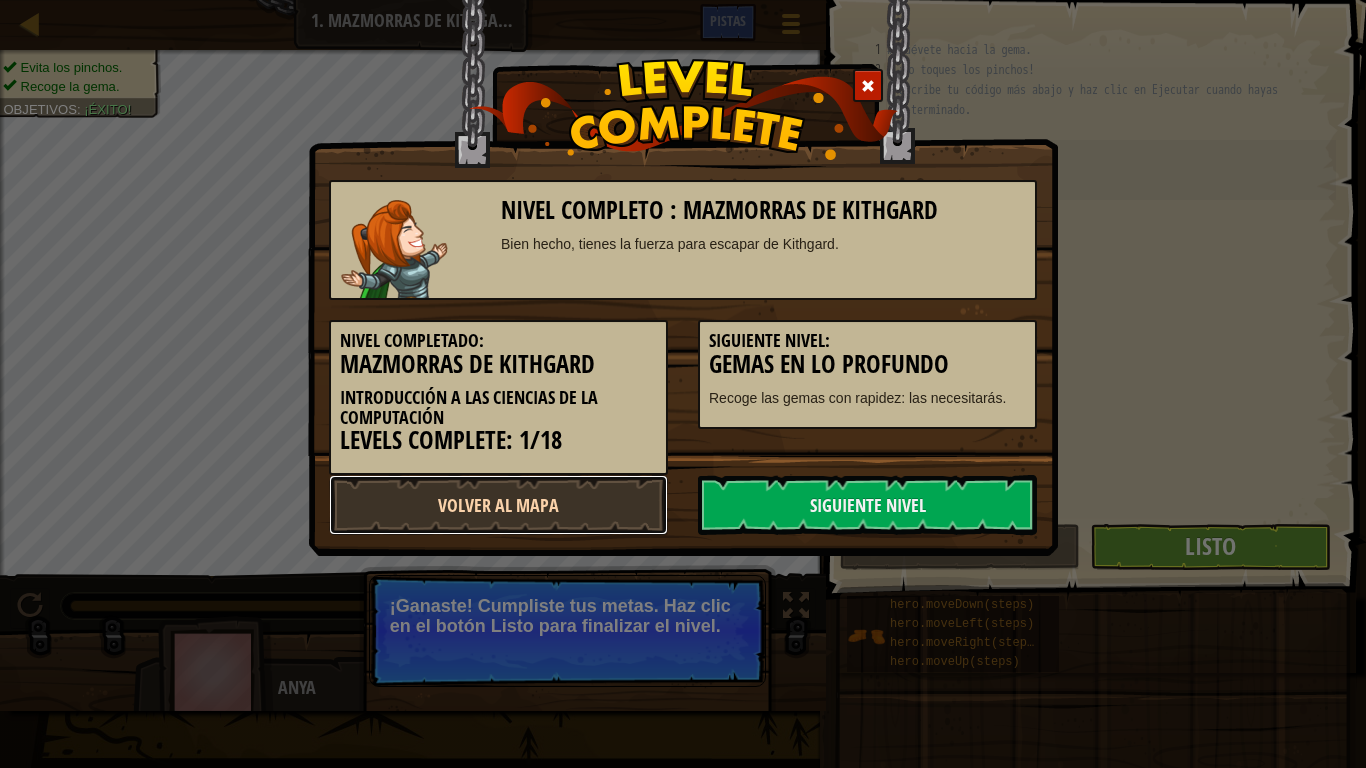 click on "Volver al Mapa" at bounding box center (498, 505) 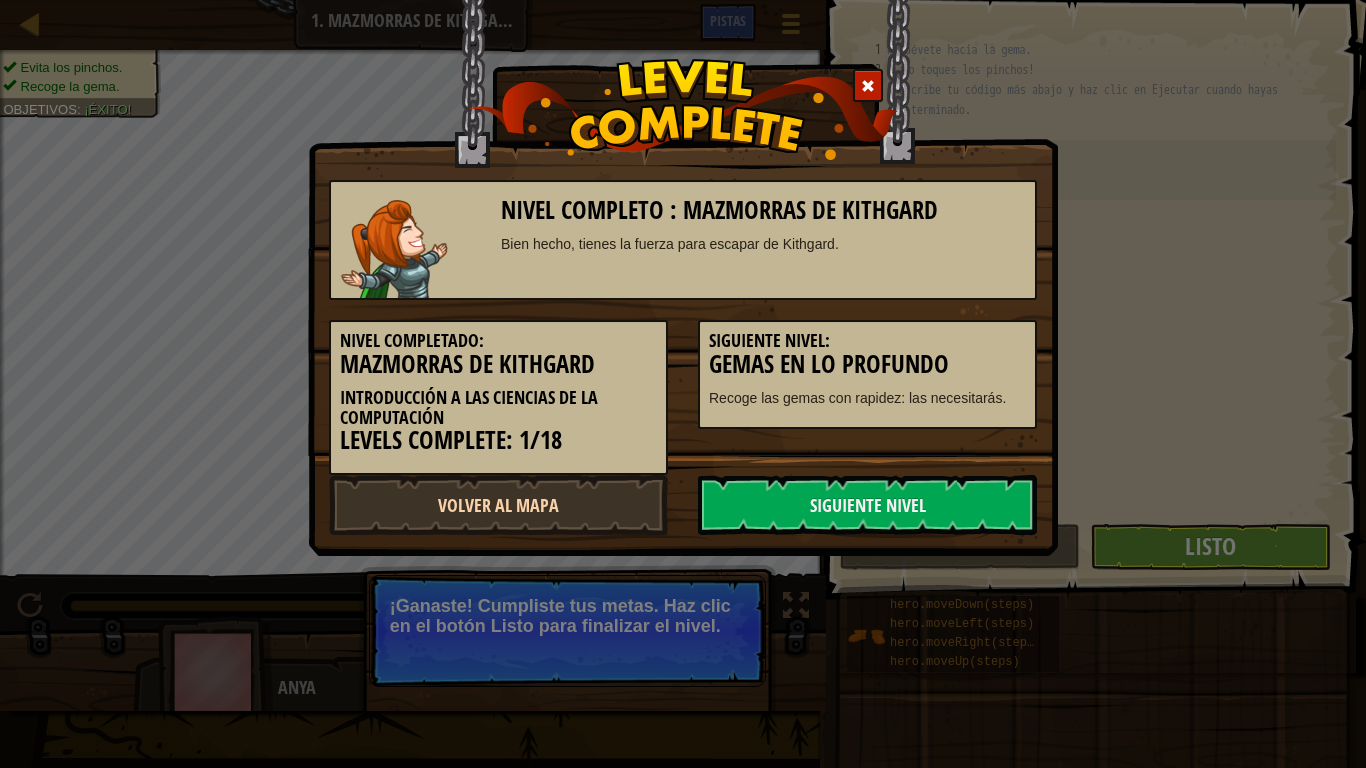 select on "es-419" 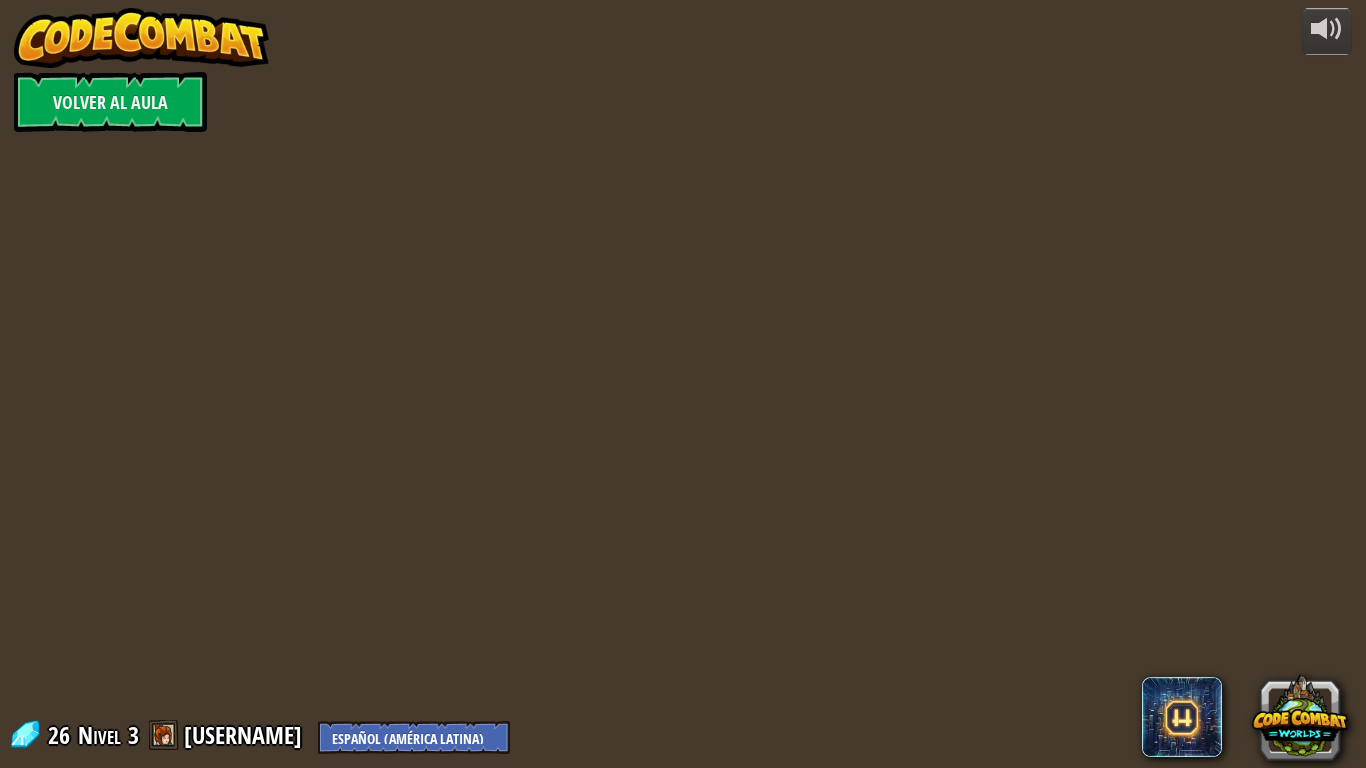 select on "es-419" 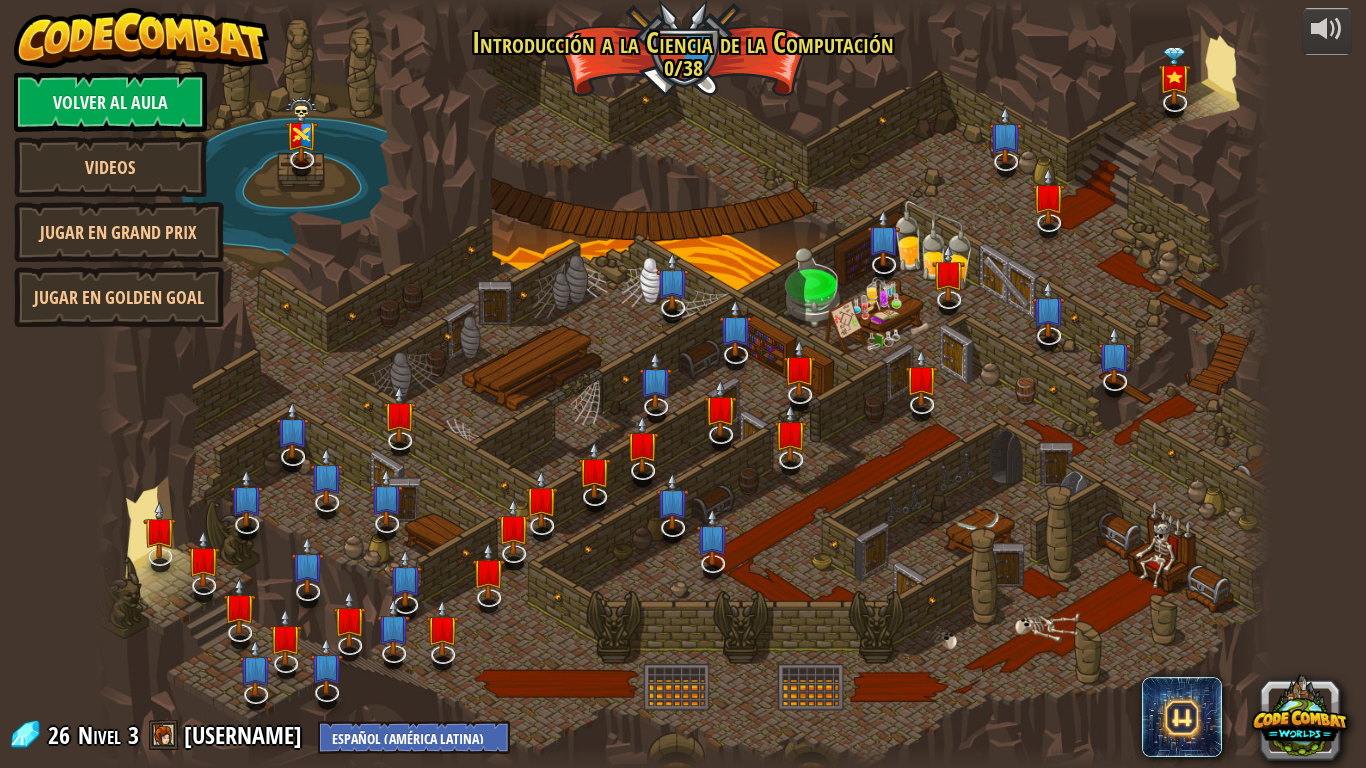 select on "es-419" 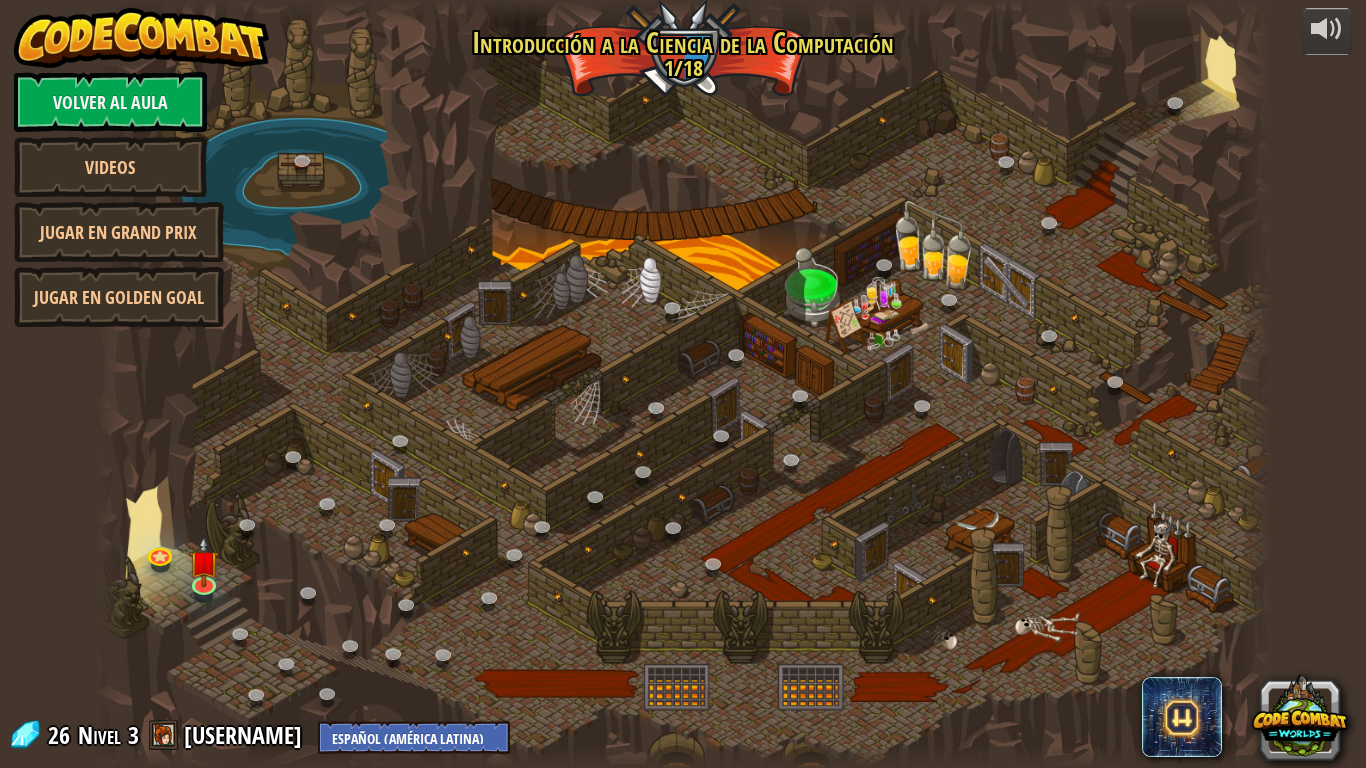 select on "es-419" 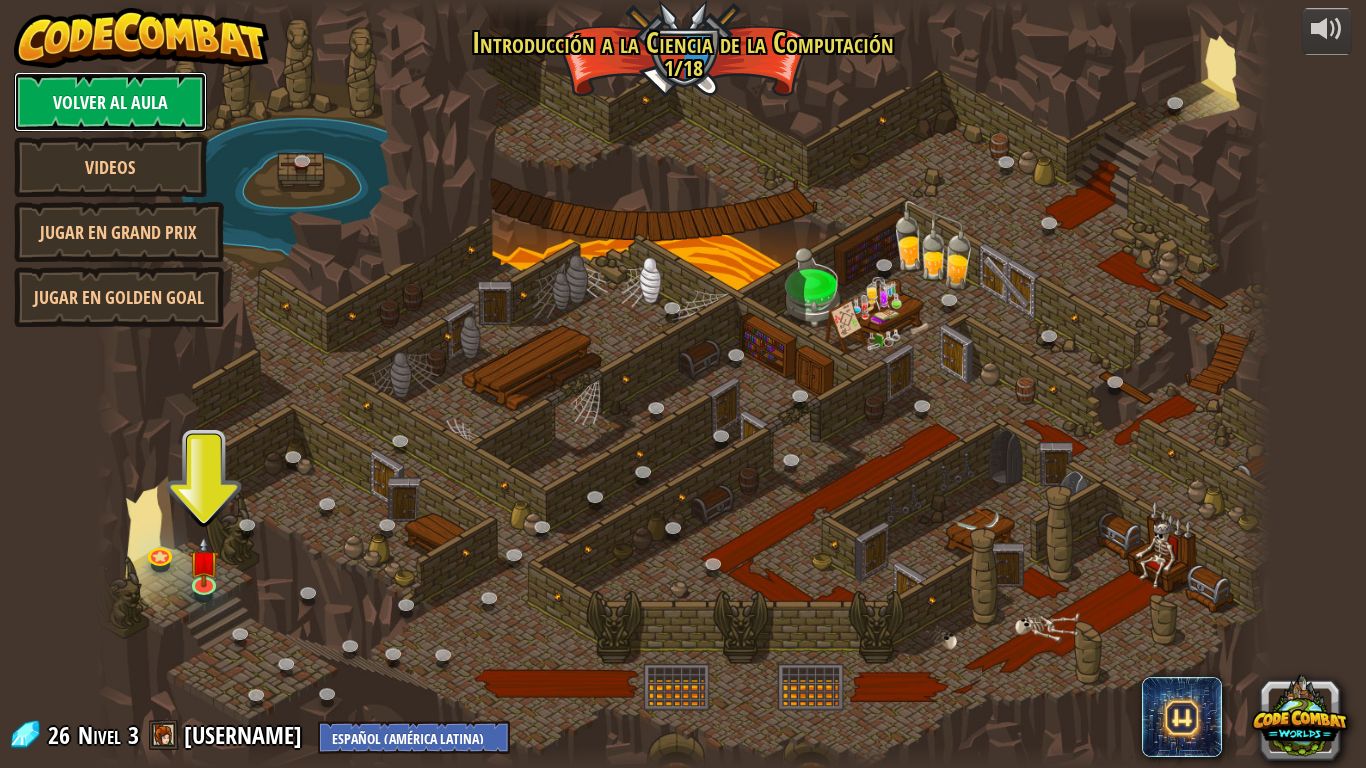 click on "Volver al aula" at bounding box center (110, 102) 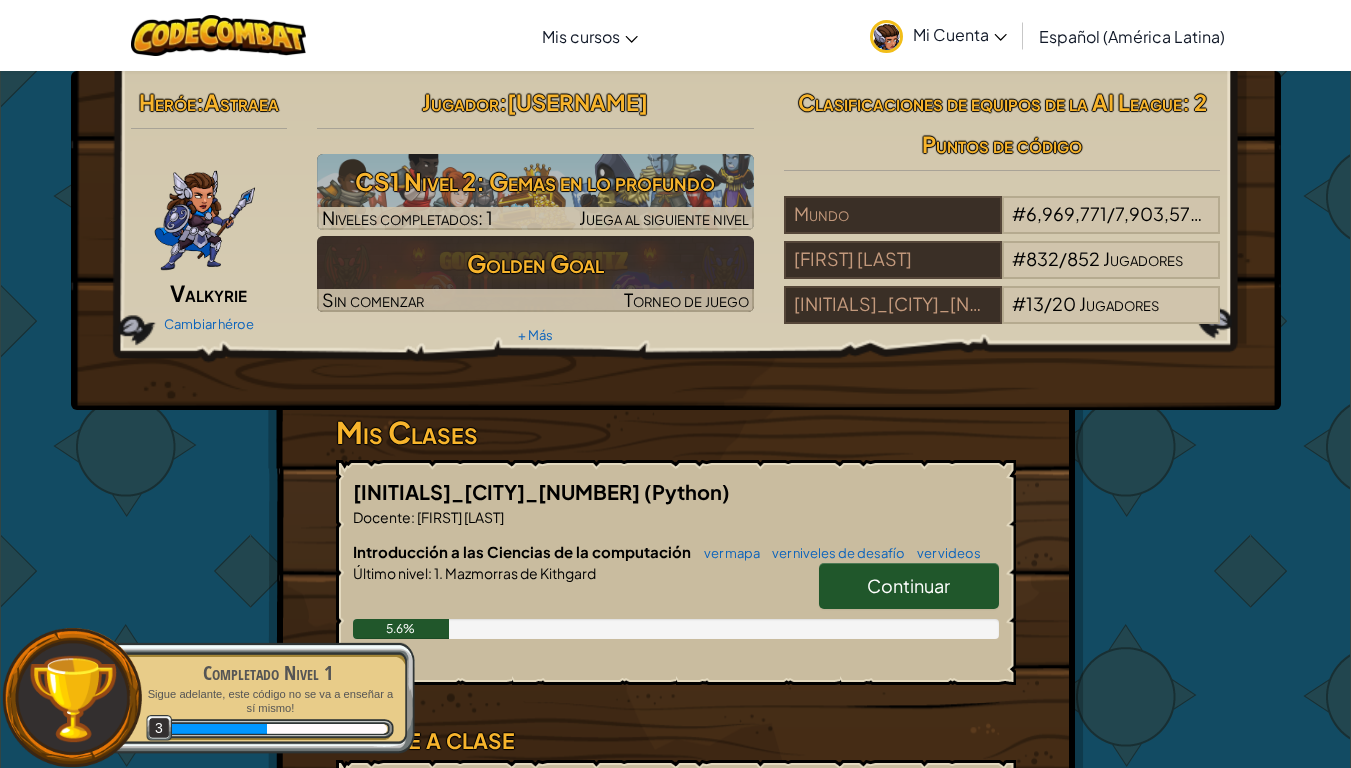 click on "Mi Cuenta" at bounding box center [960, 34] 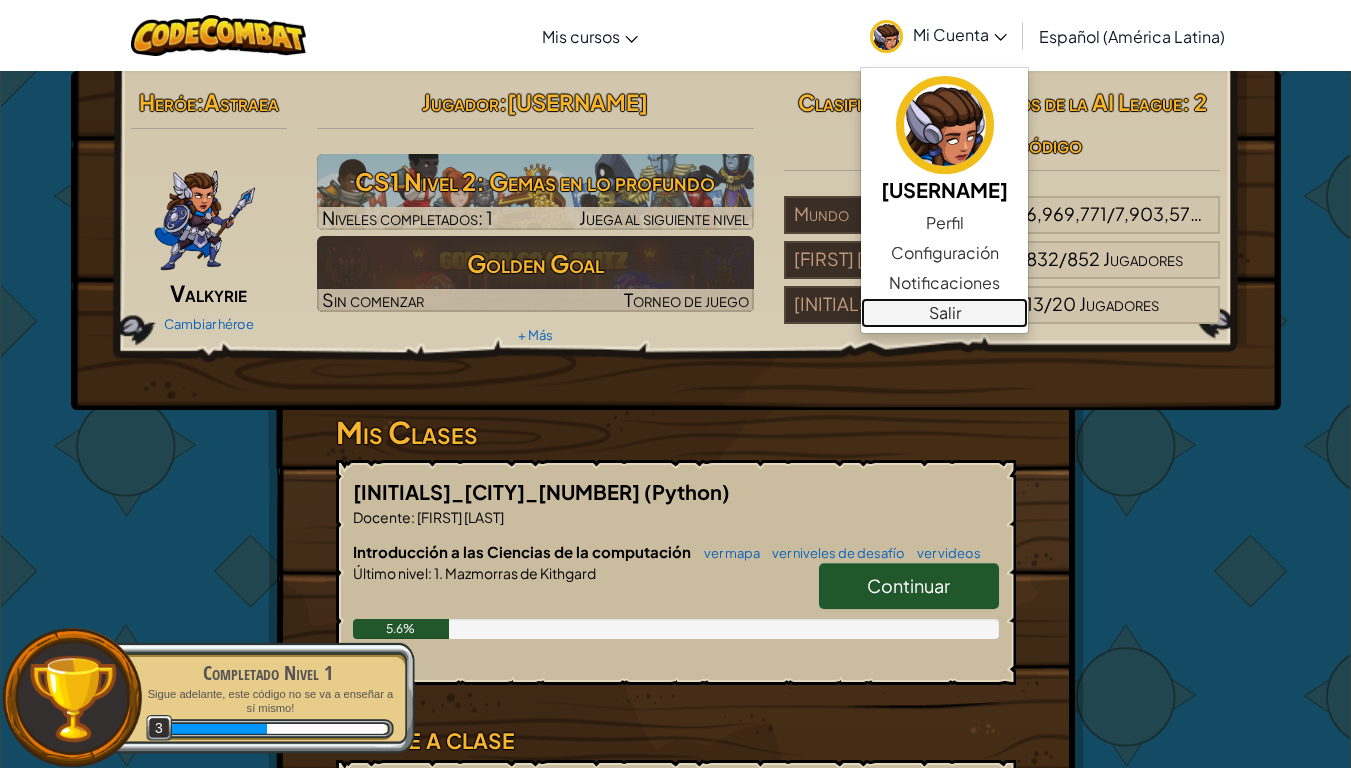 click on "Salir" at bounding box center [944, 313] 